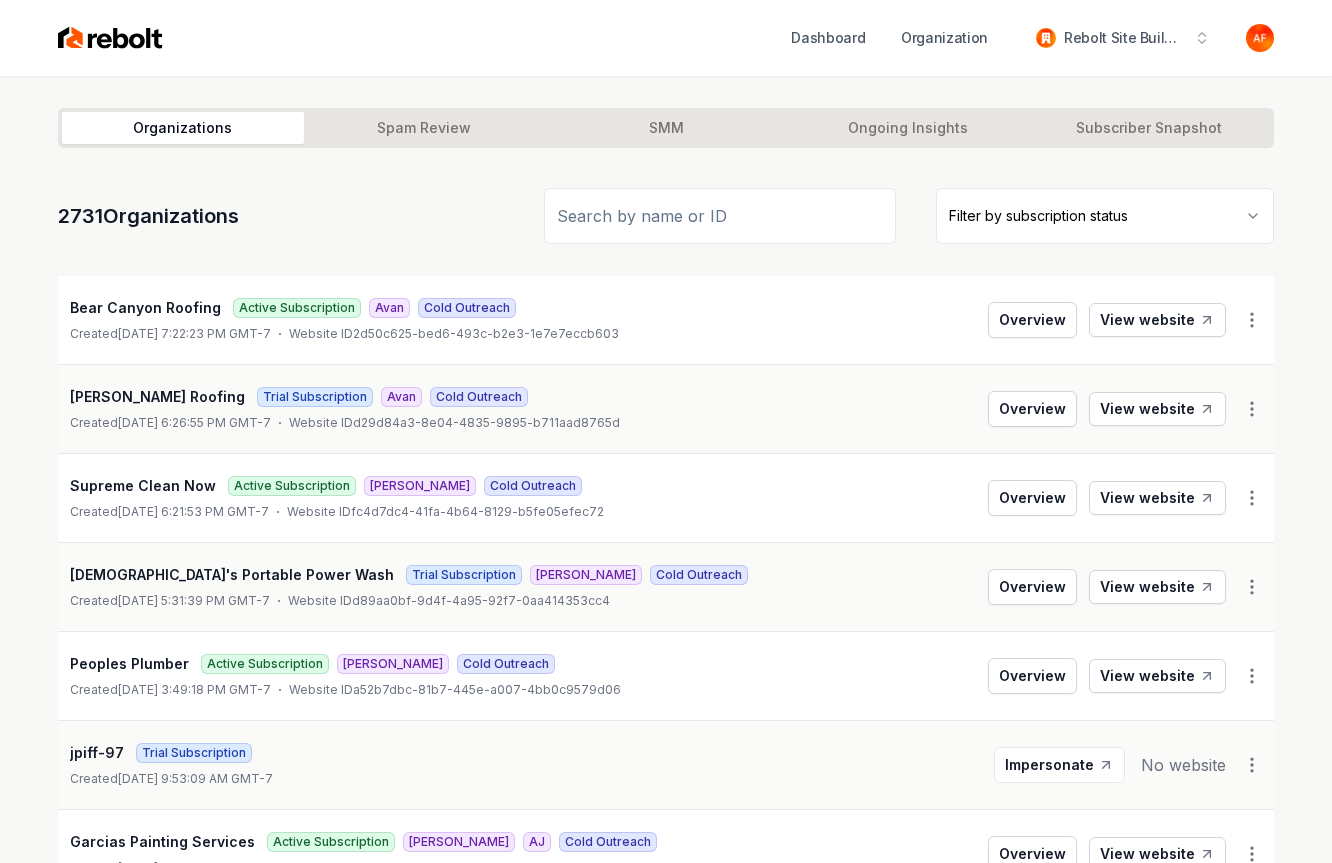 scroll, scrollTop: 0, scrollLeft: 0, axis: both 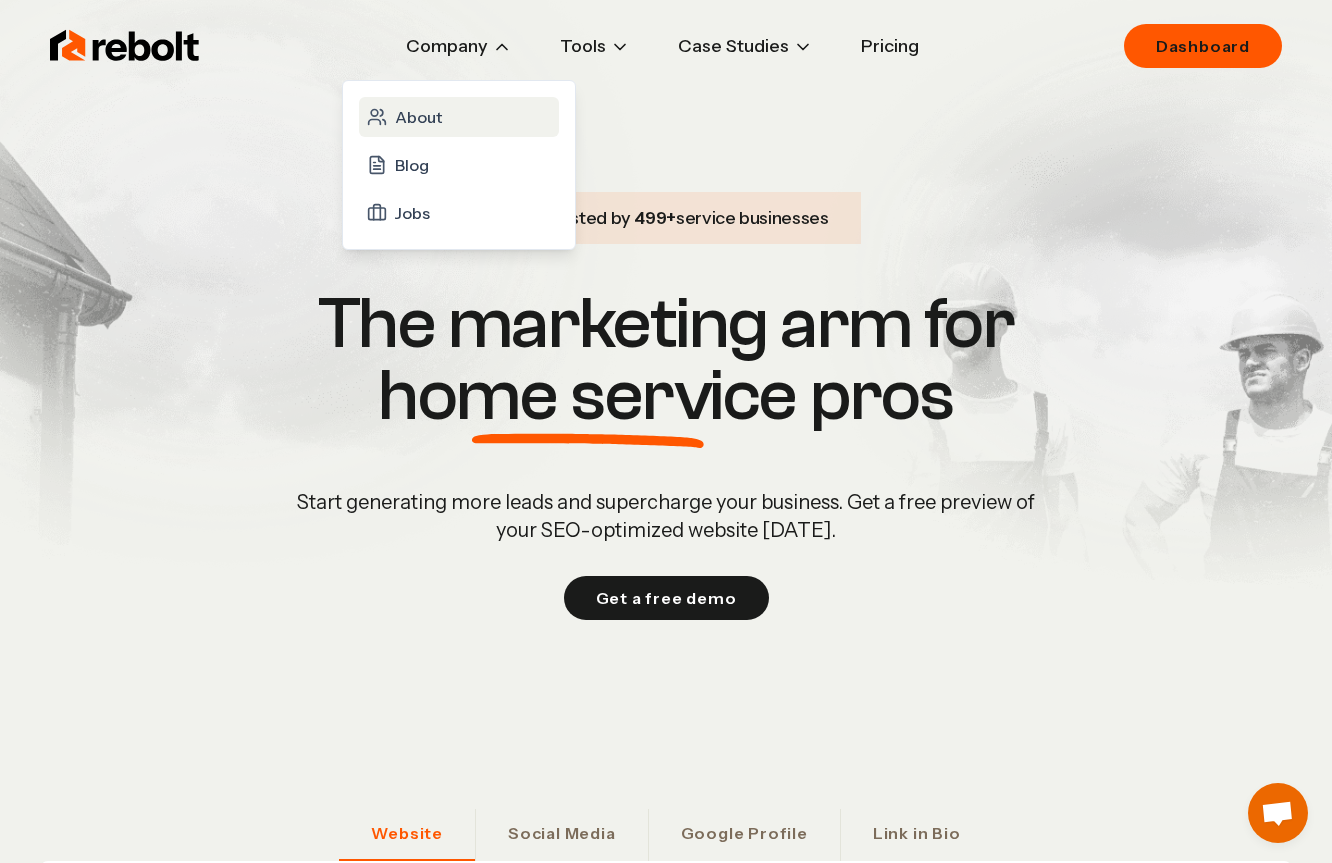 click on "About" at bounding box center (418, 117) 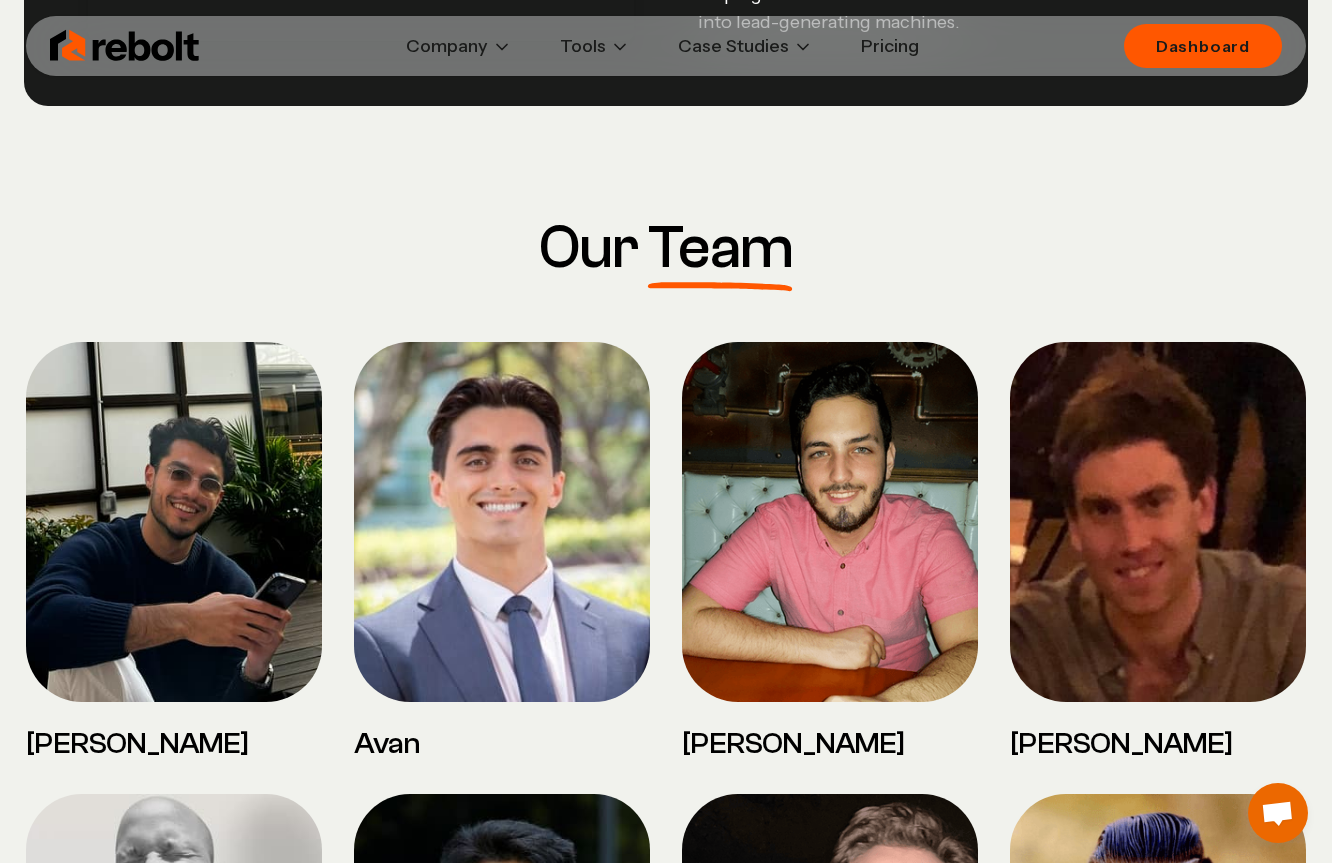 scroll, scrollTop: 1402, scrollLeft: 0, axis: vertical 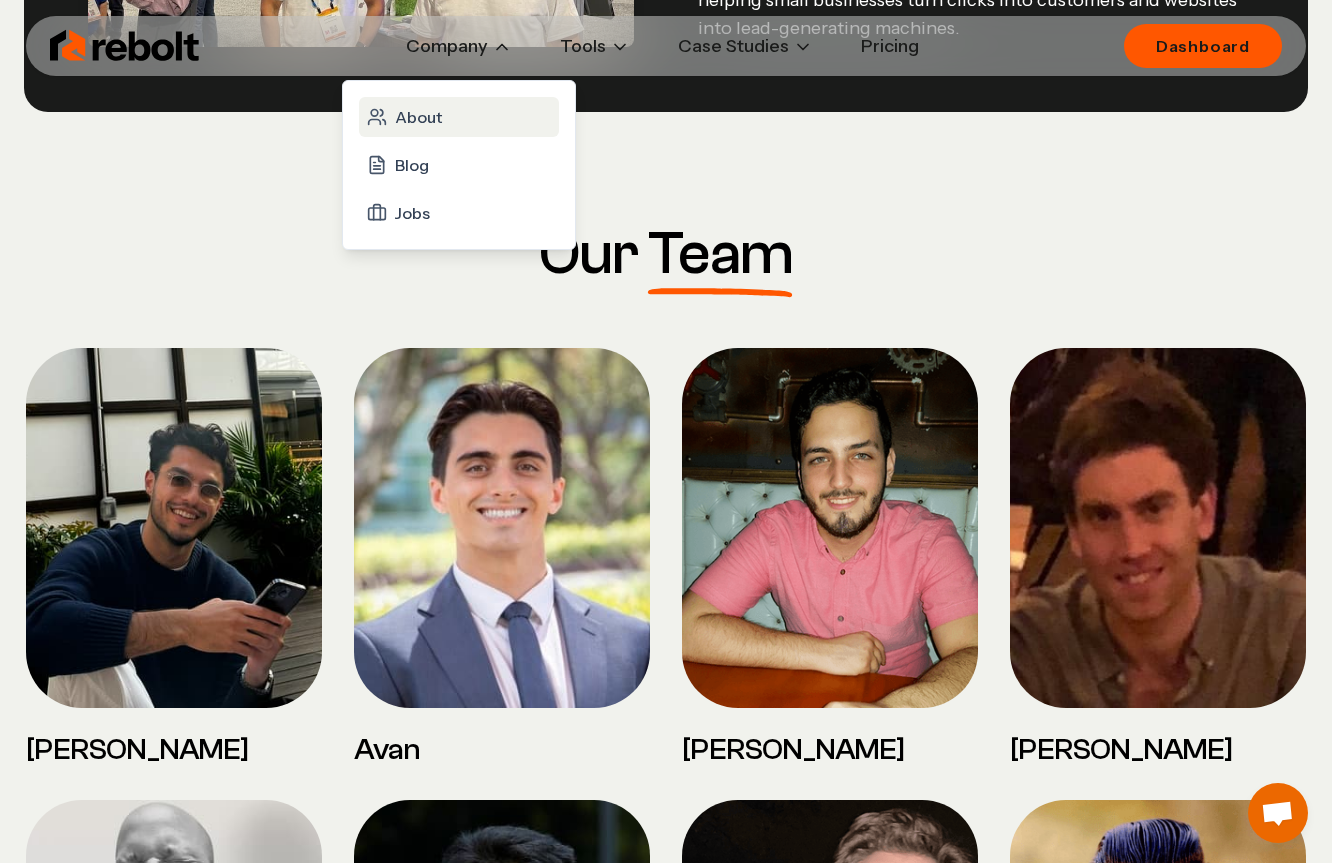 click on "About" at bounding box center (459, 117) 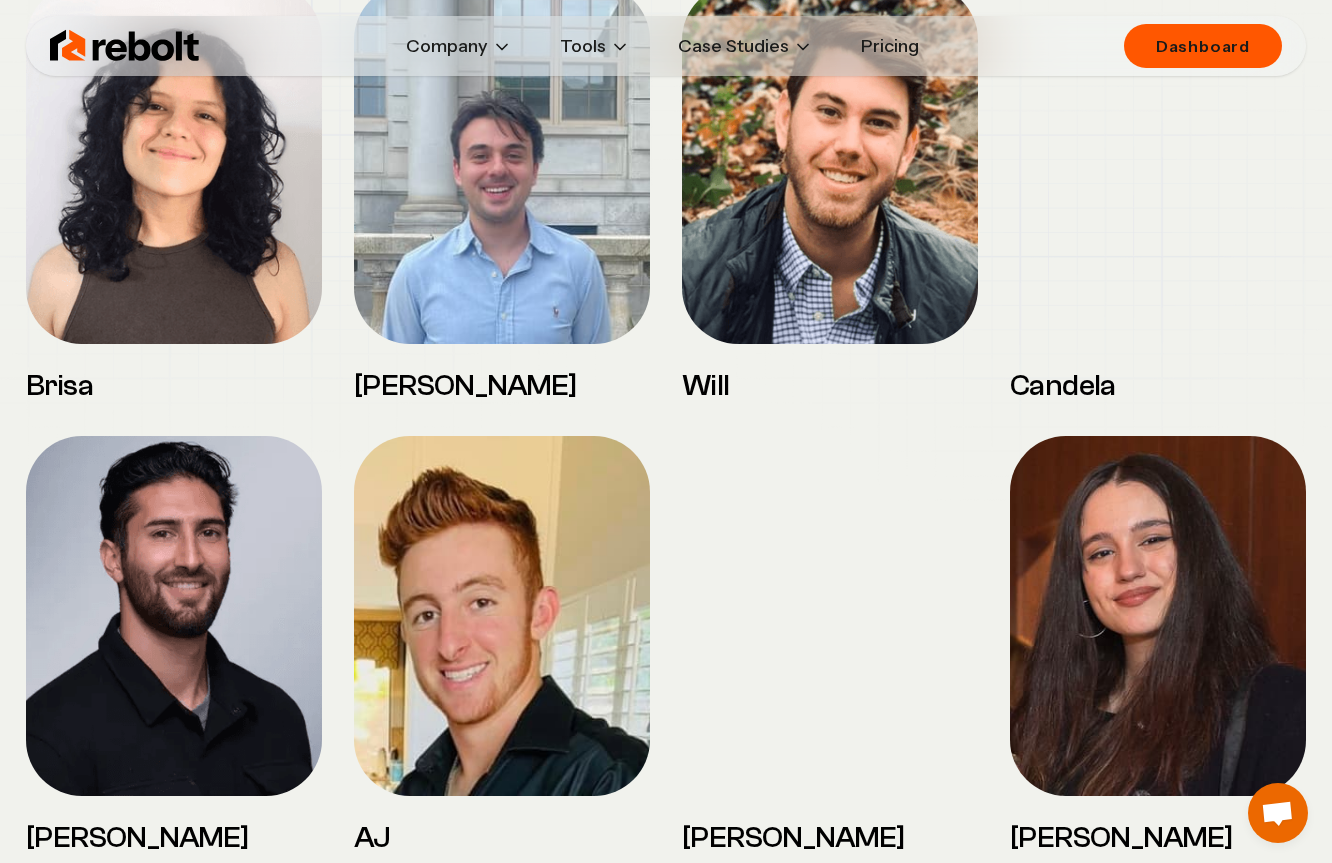 scroll, scrollTop: 1419, scrollLeft: 0, axis: vertical 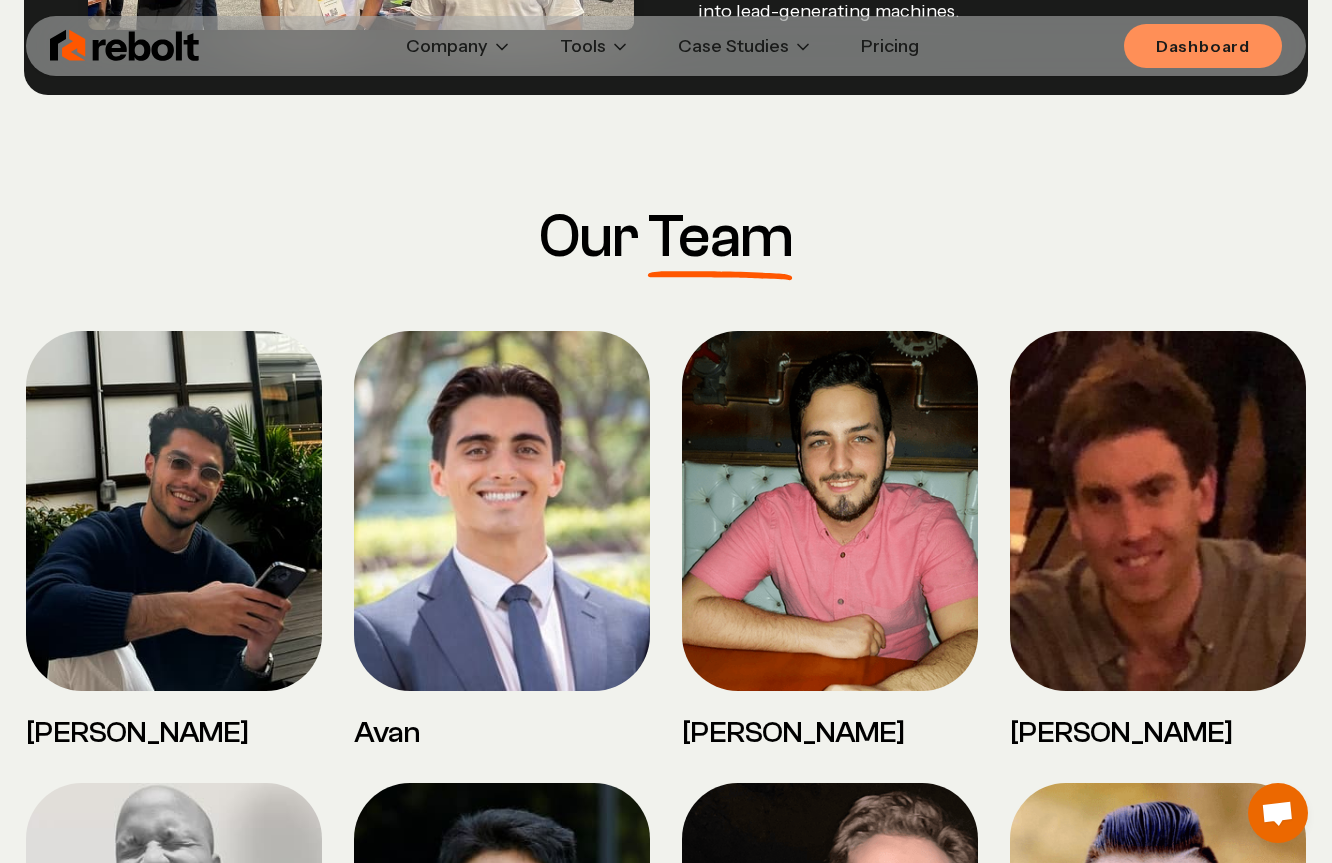 click on "Dashboard" at bounding box center (1203, 46) 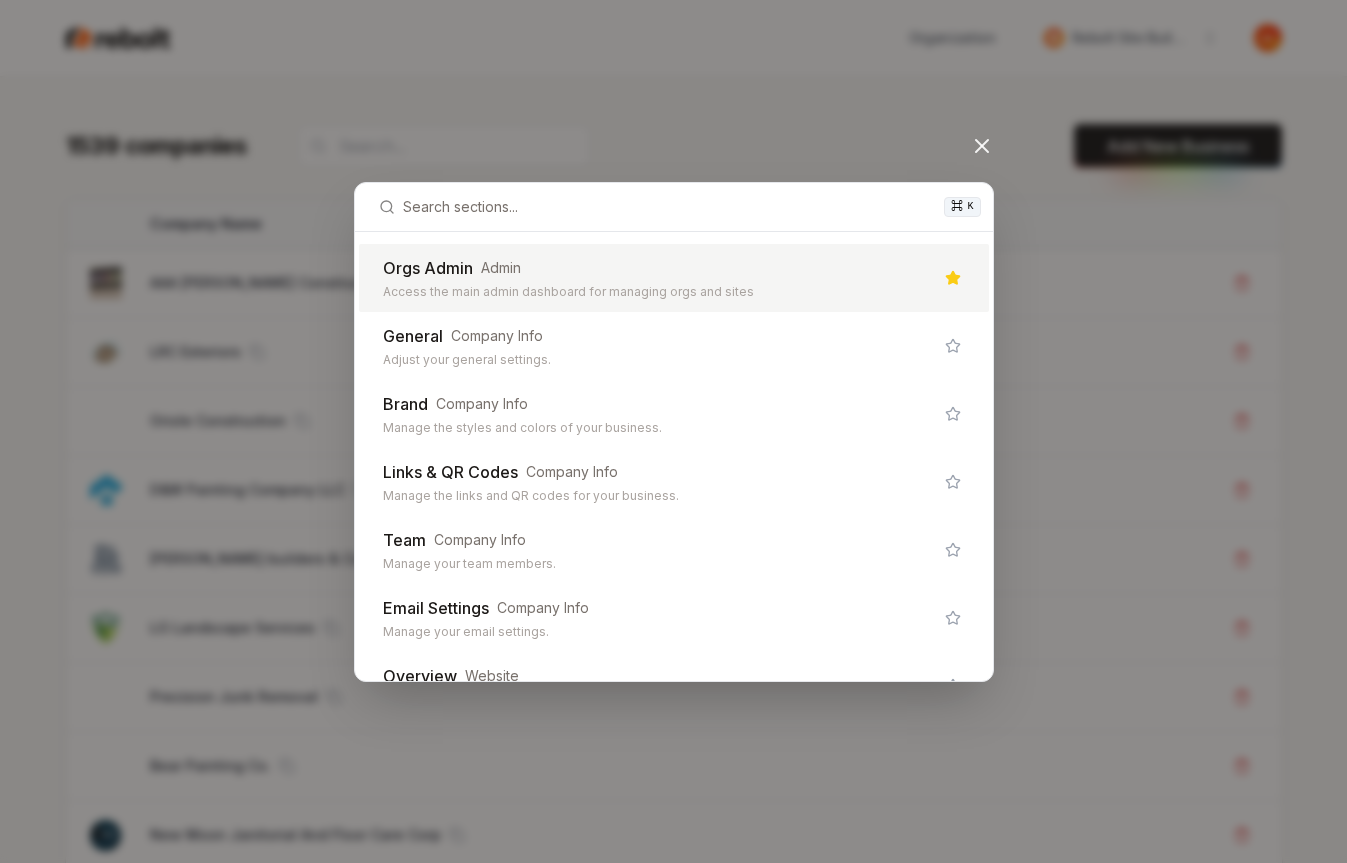 click on "Admin" at bounding box center [501, 268] 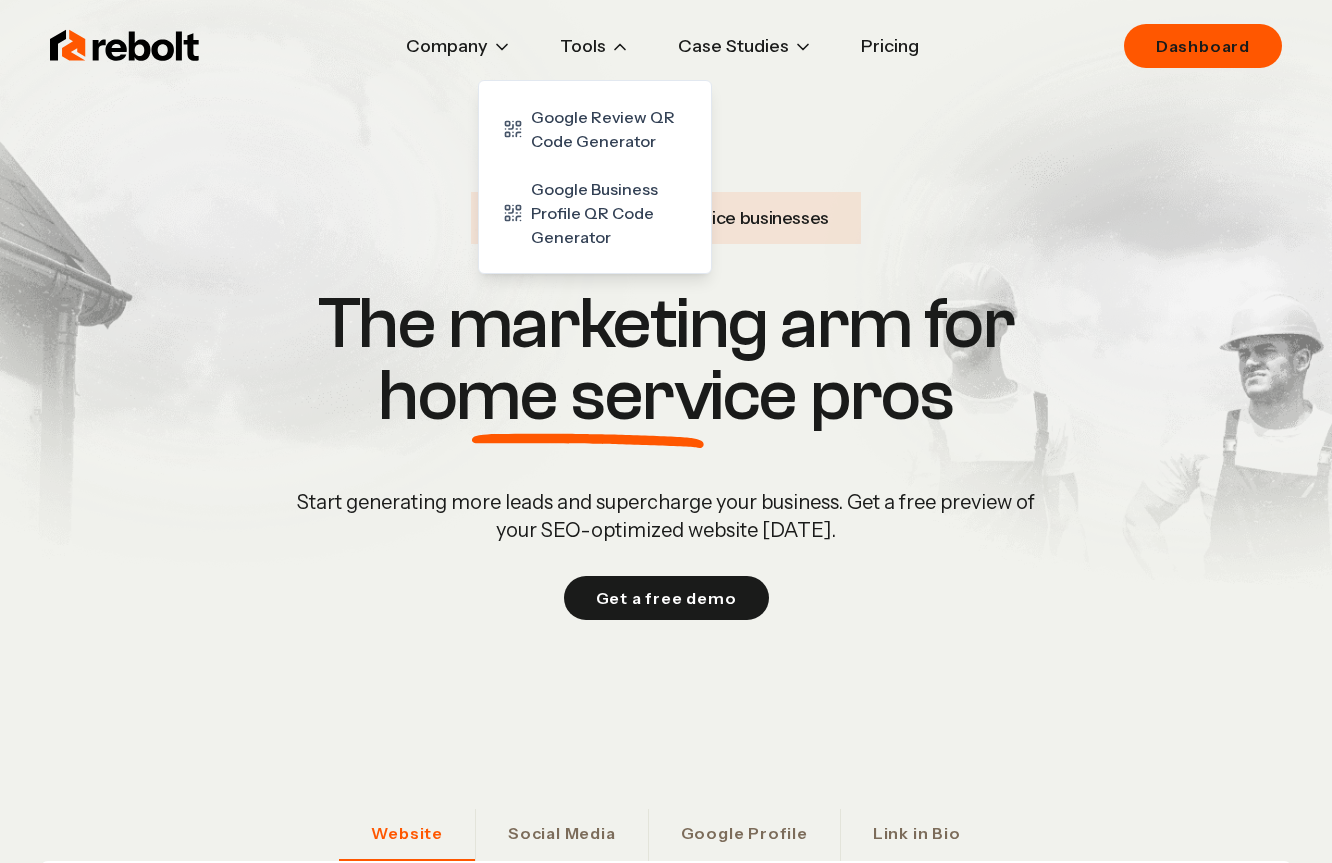 scroll, scrollTop: 0, scrollLeft: 0, axis: both 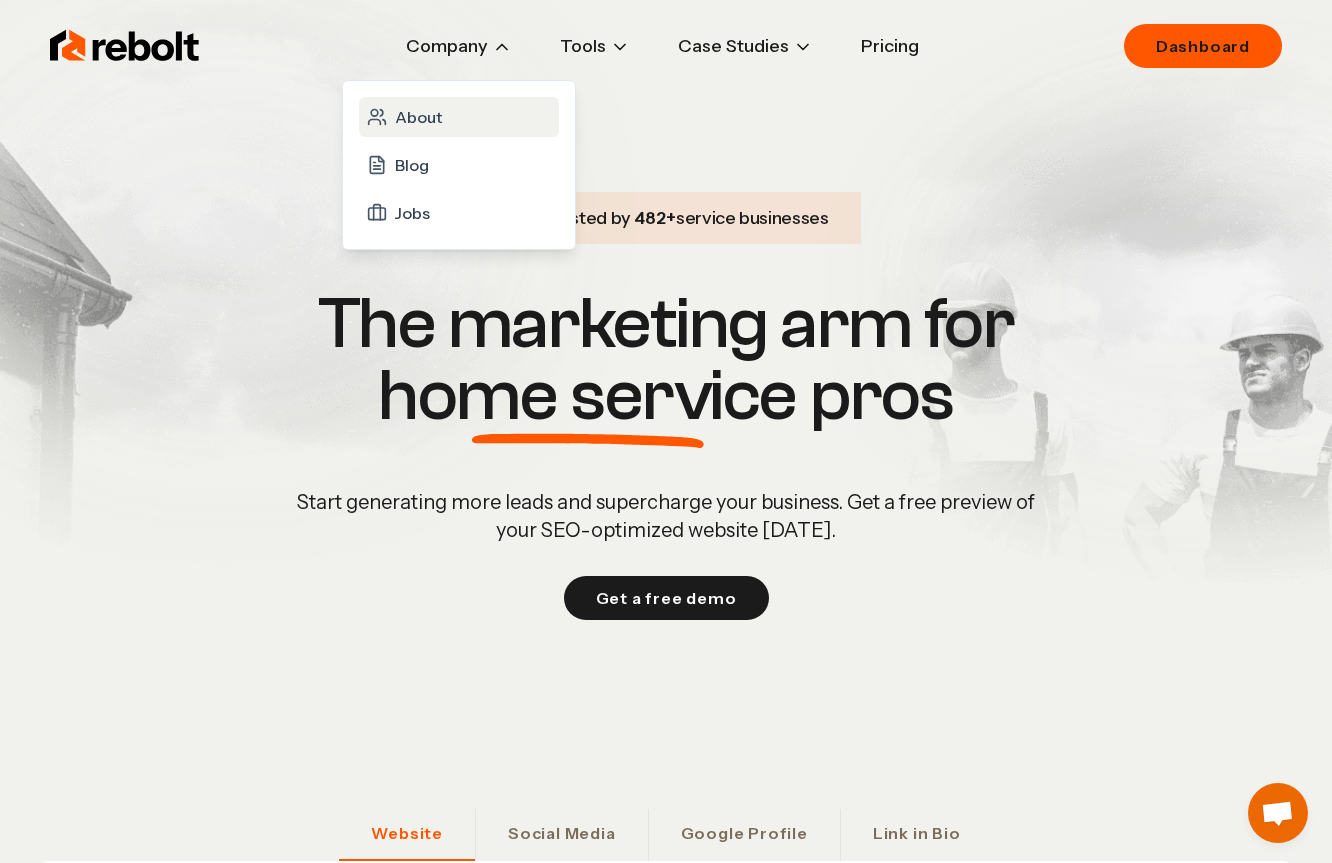 click on "About" at bounding box center (418, 117) 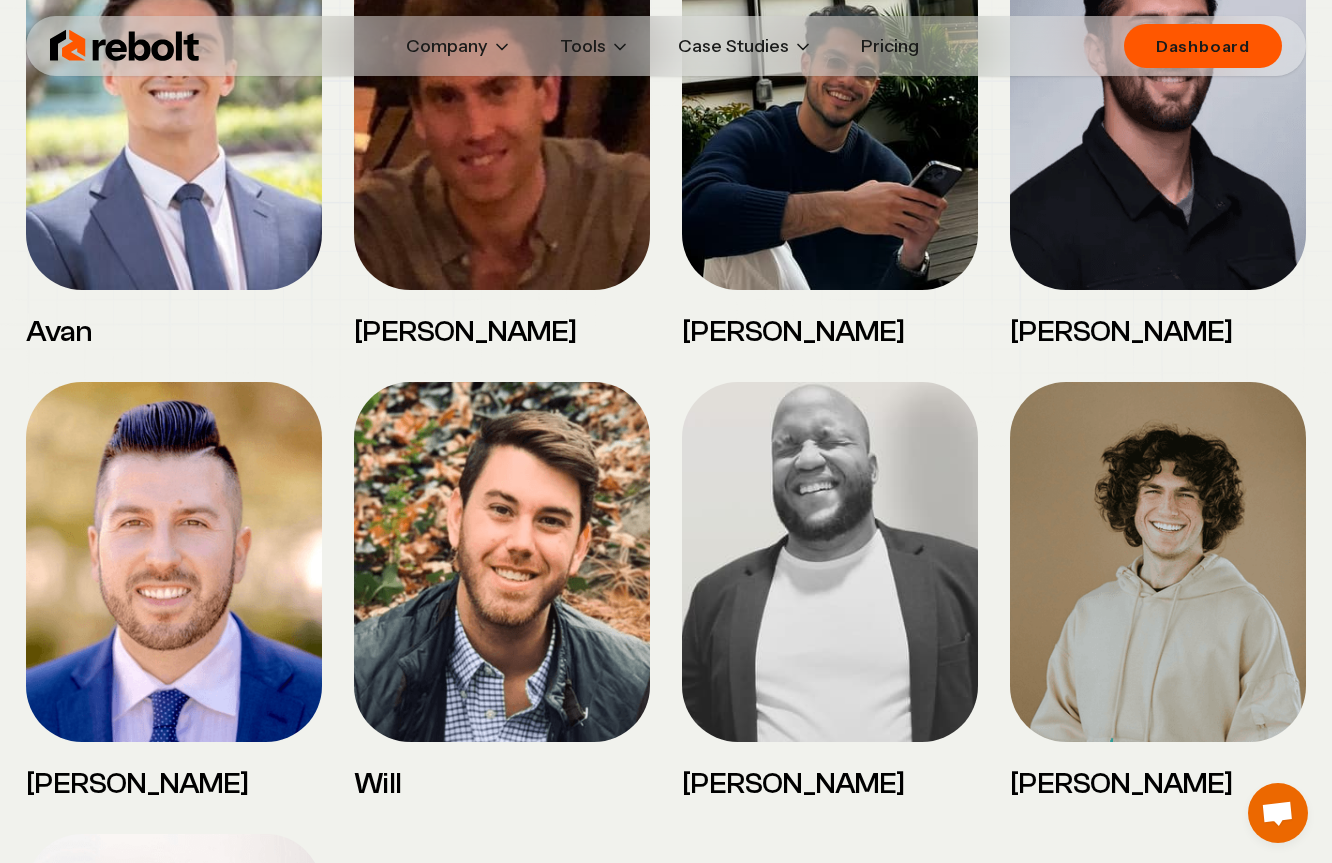 scroll, scrollTop: 2726, scrollLeft: 0, axis: vertical 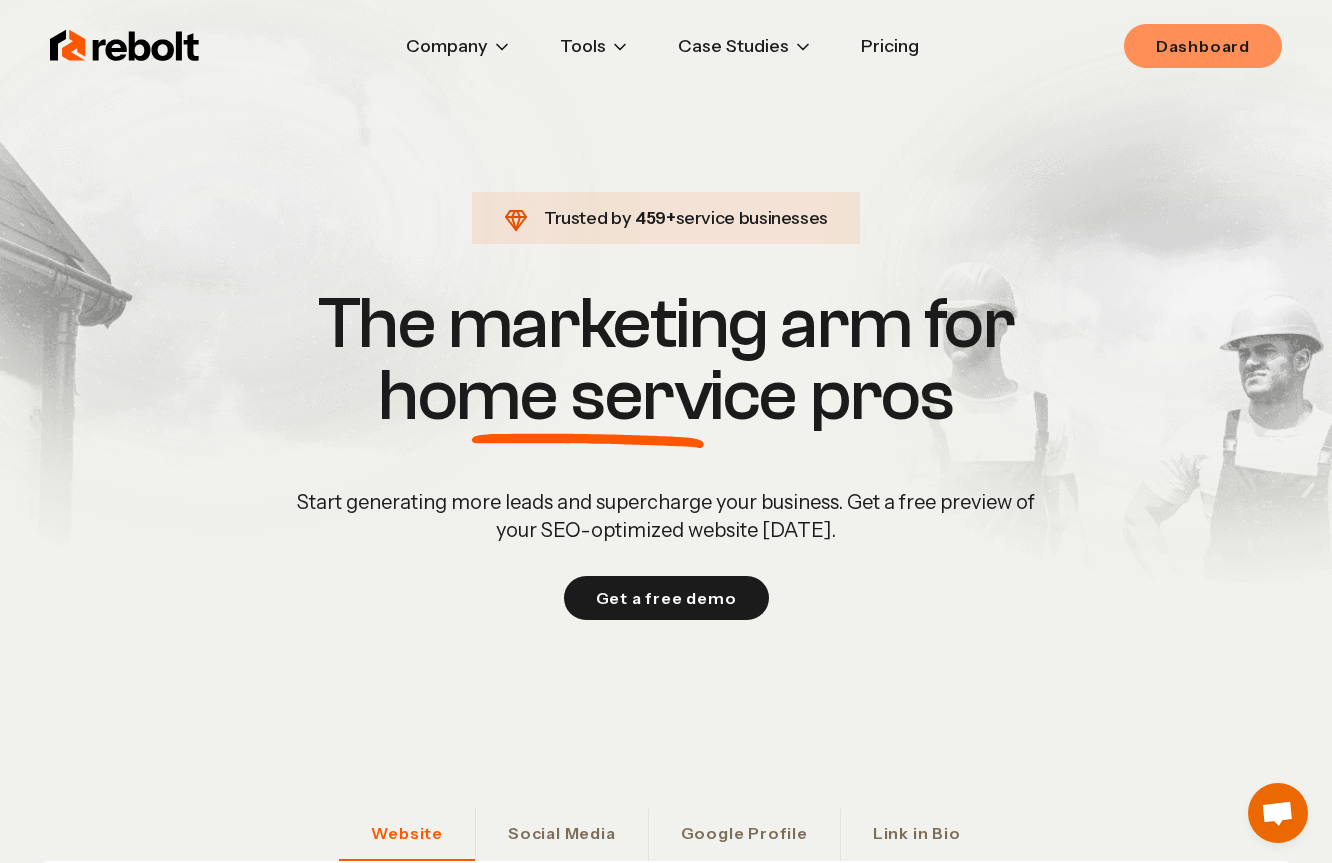 click on "Dashboard" at bounding box center (1203, 46) 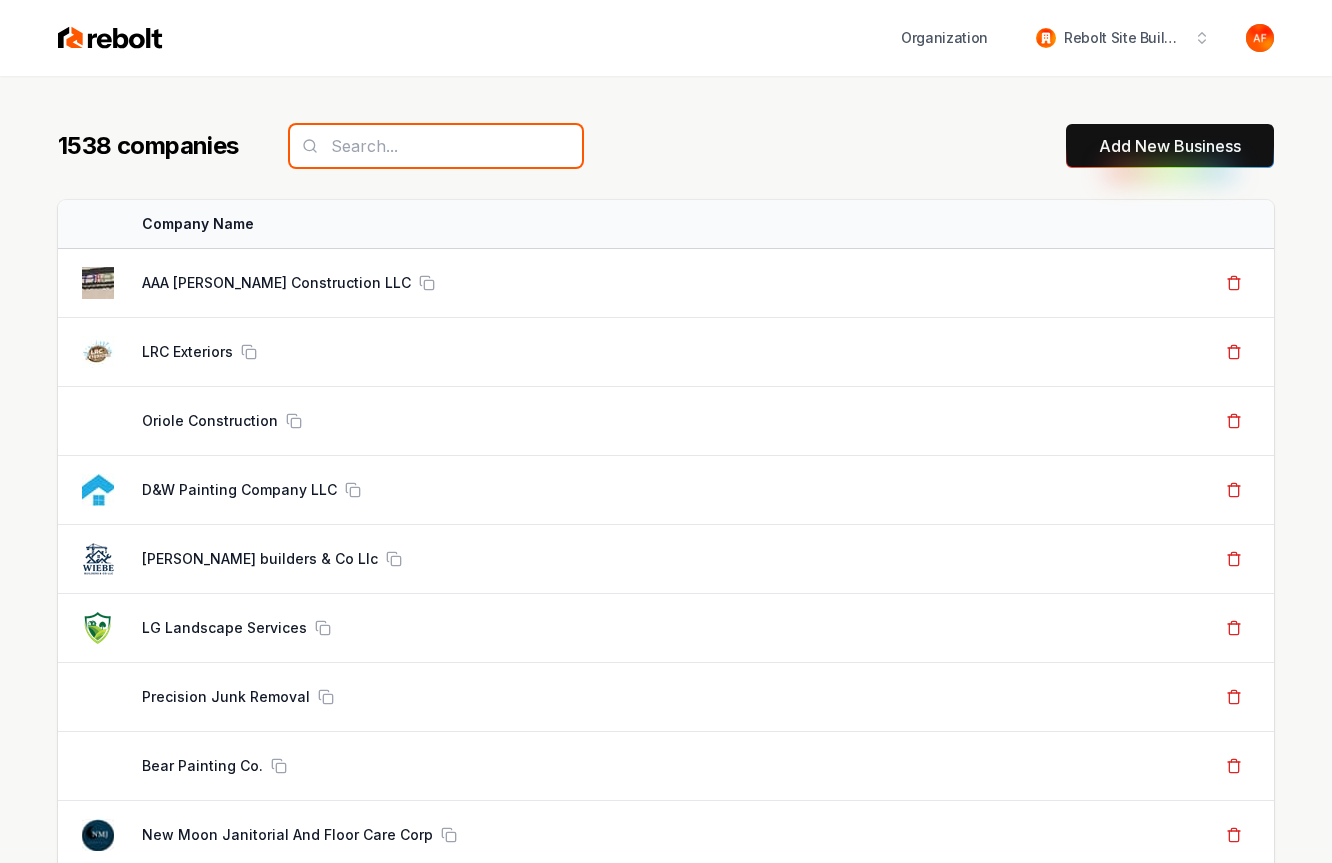click at bounding box center (436, 146) 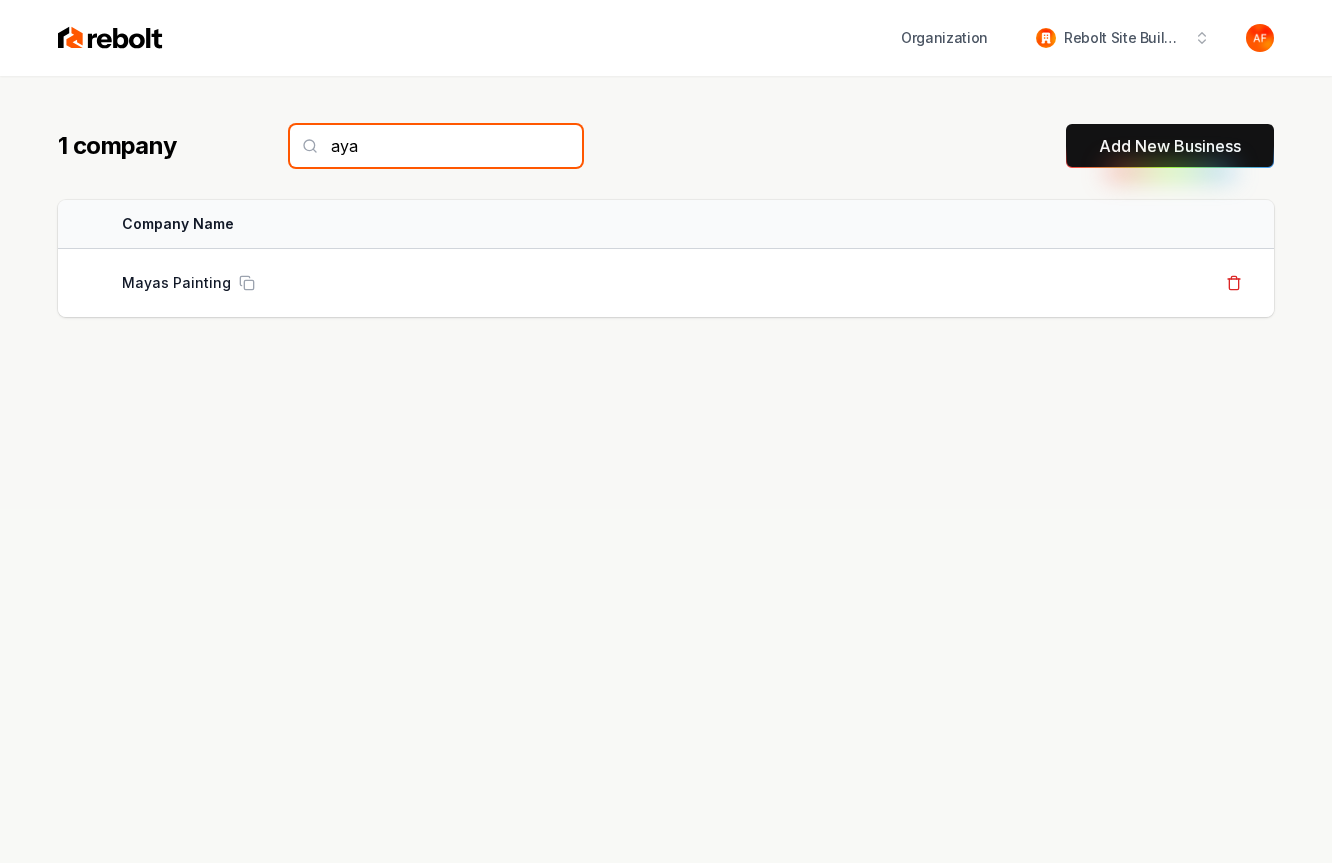 type on "aya" 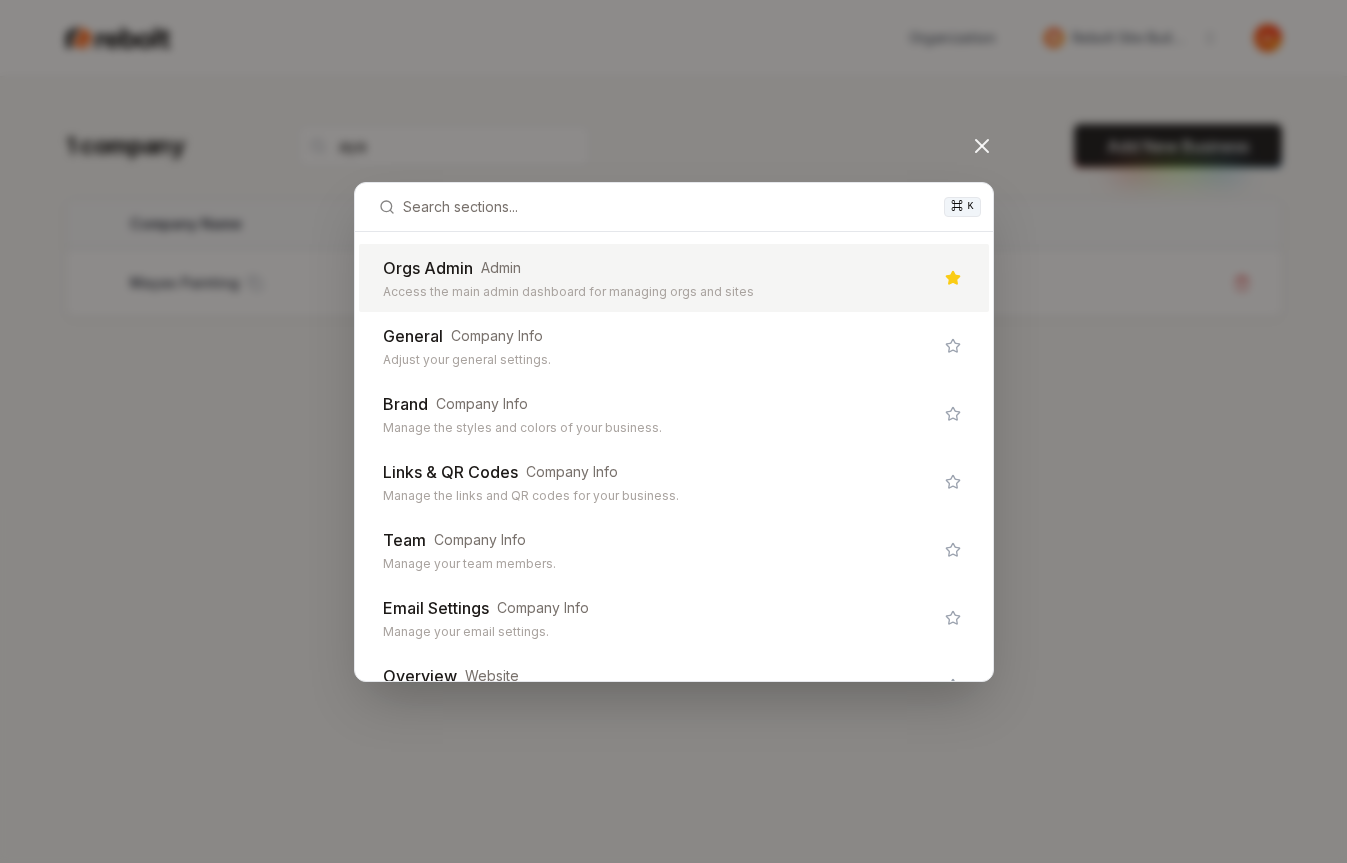 click on "Access the main admin dashboard for managing orgs and sites" at bounding box center (658, 292) 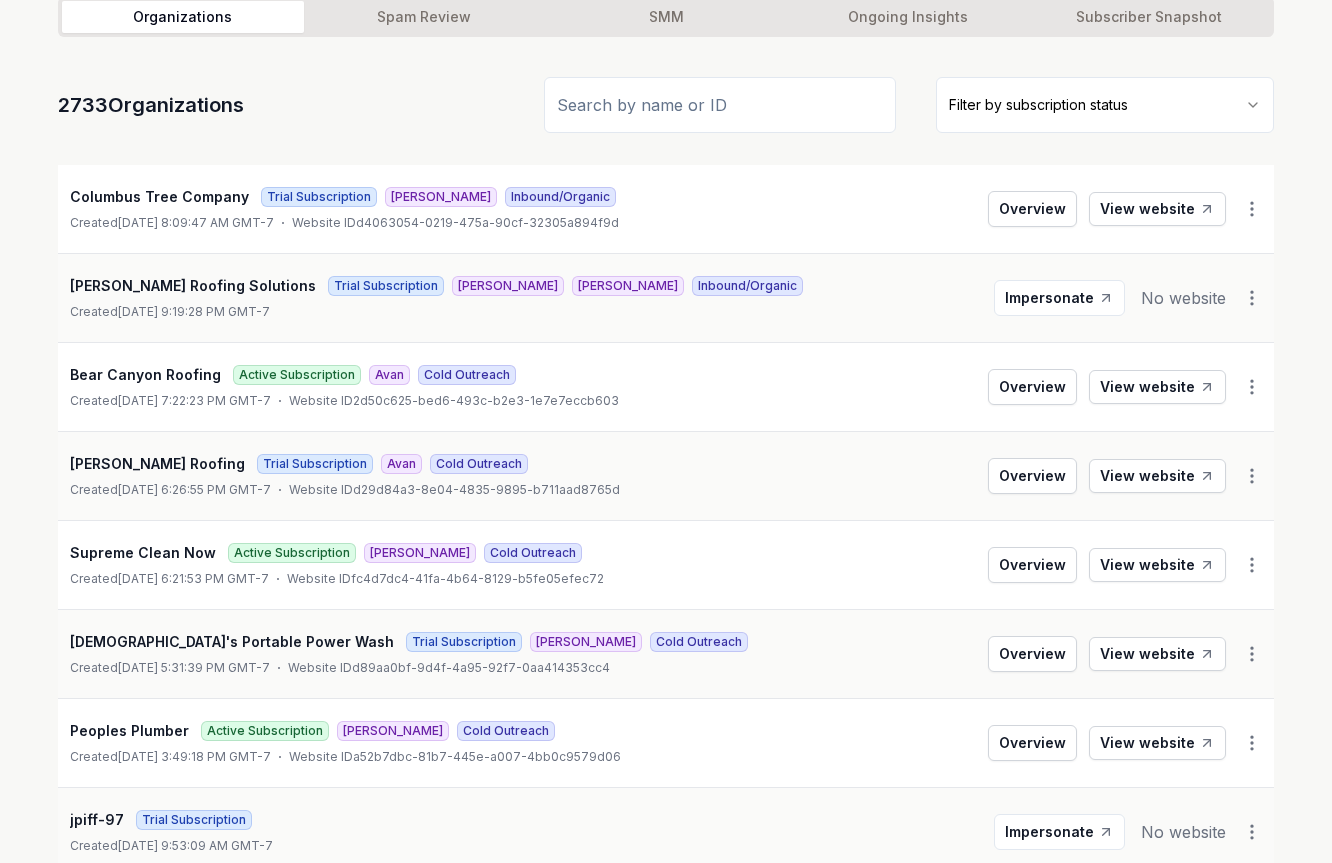 scroll, scrollTop: 129, scrollLeft: 0, axis: vertical 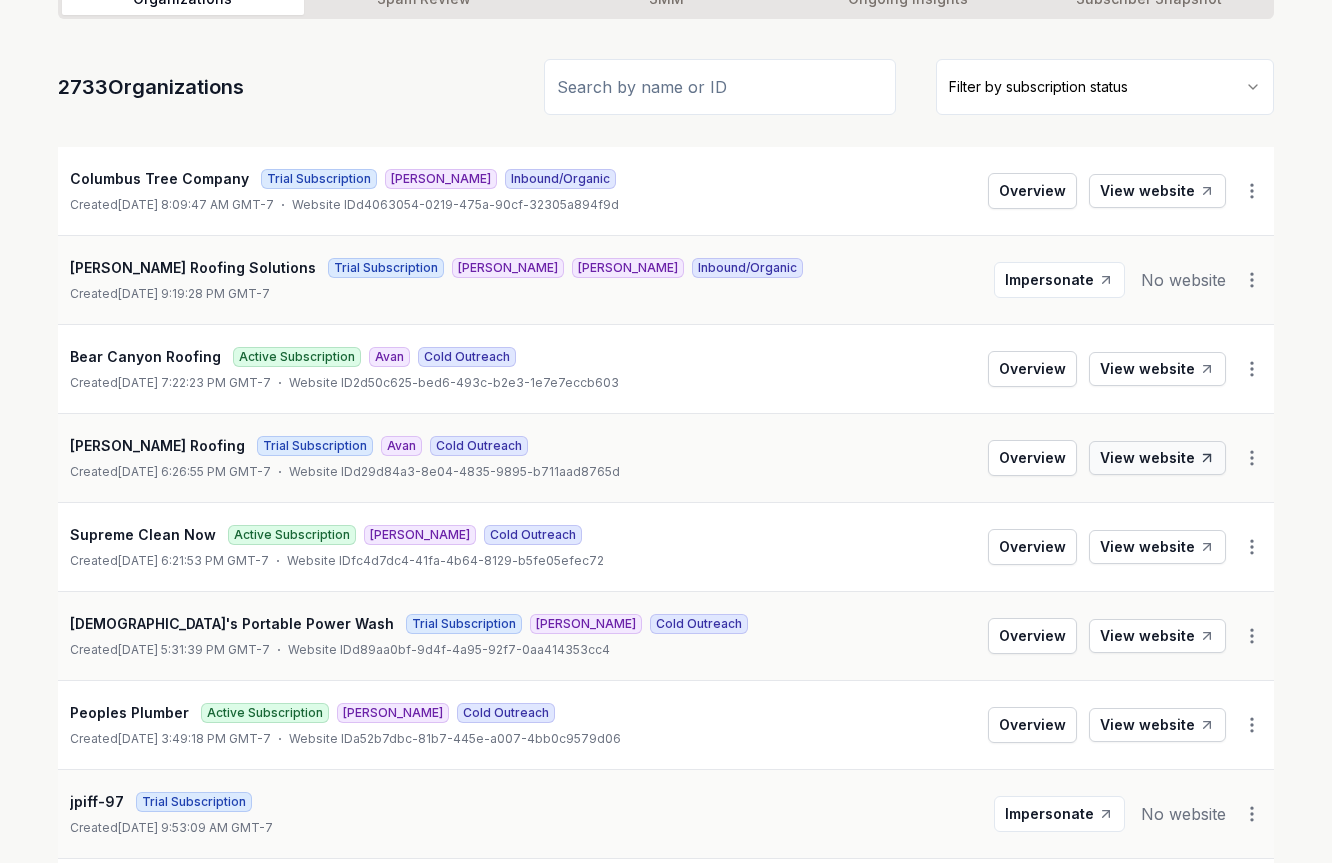 click on "View website" at bounding box center (1157, 458) 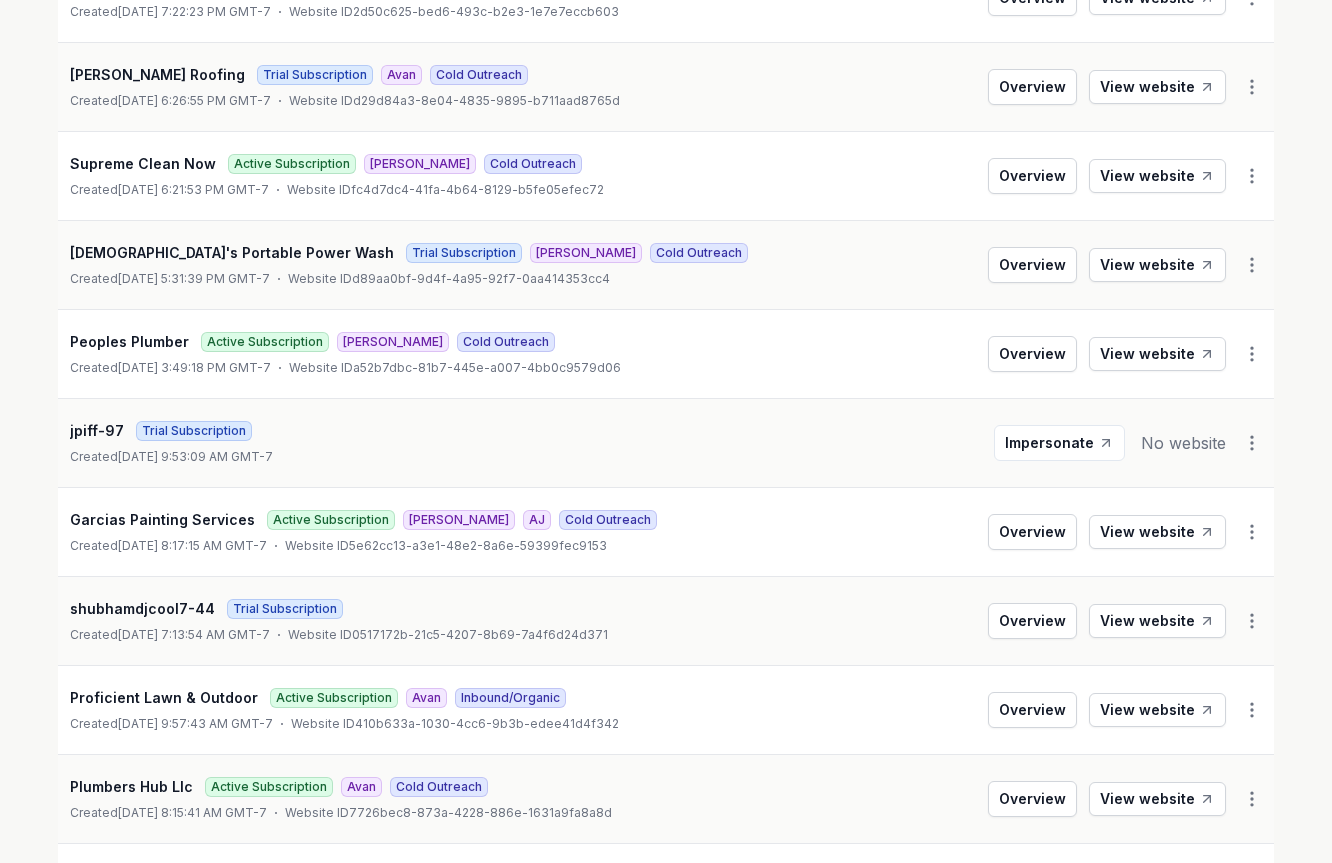scroll, scrollTop: 513, scrollLeft: 0, axis: vertical 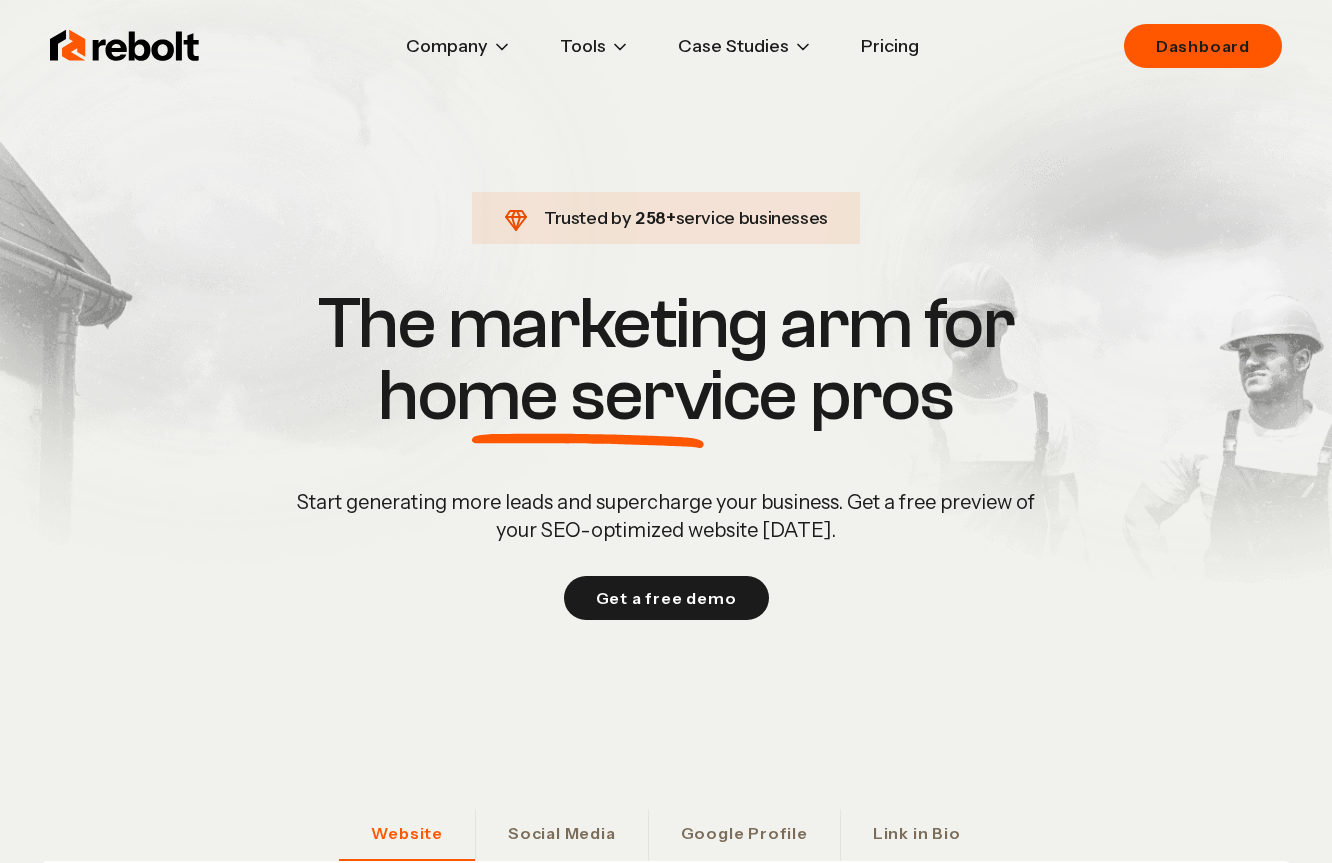 click on "Dashboard" at bounding box center [1203, 46] 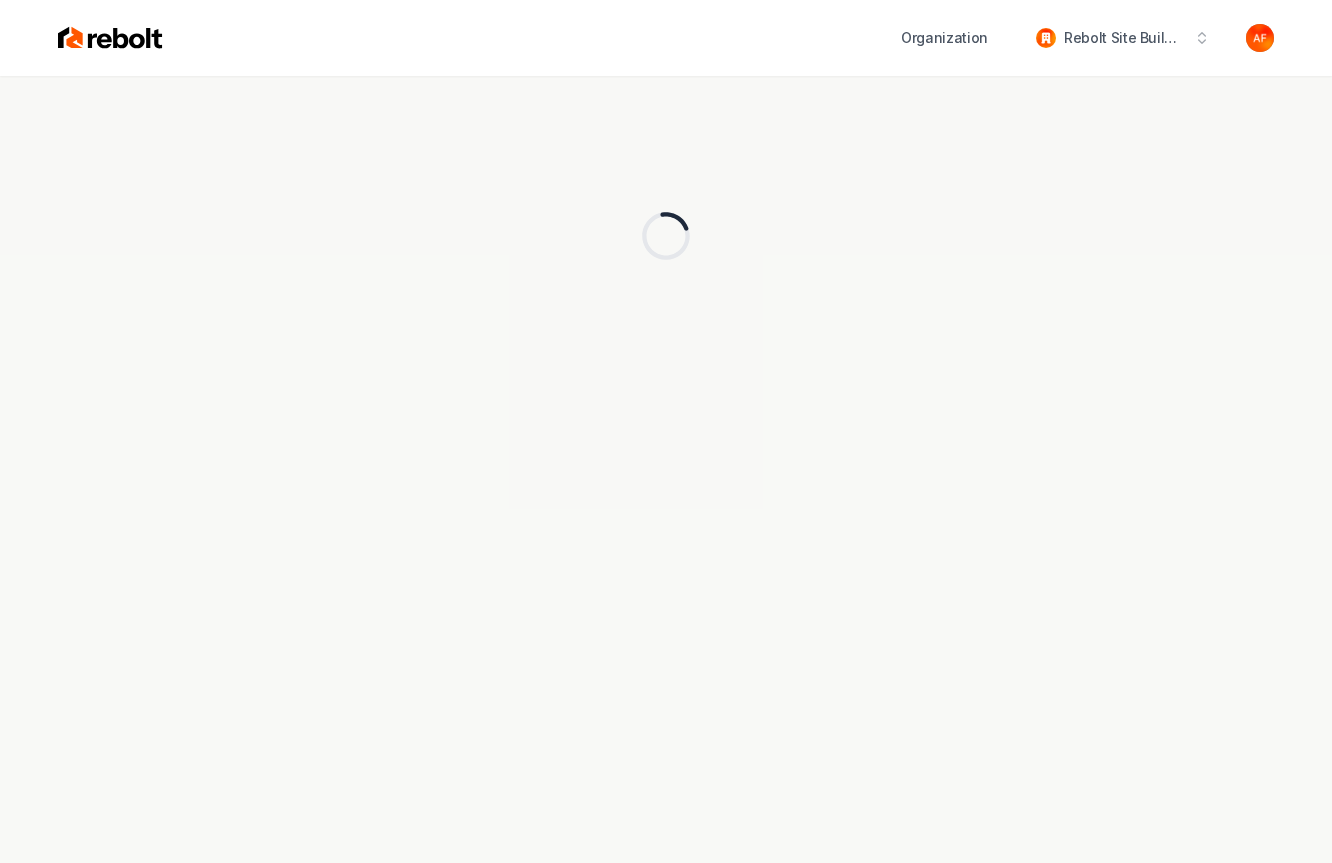 click at bounding box center [110, 38] 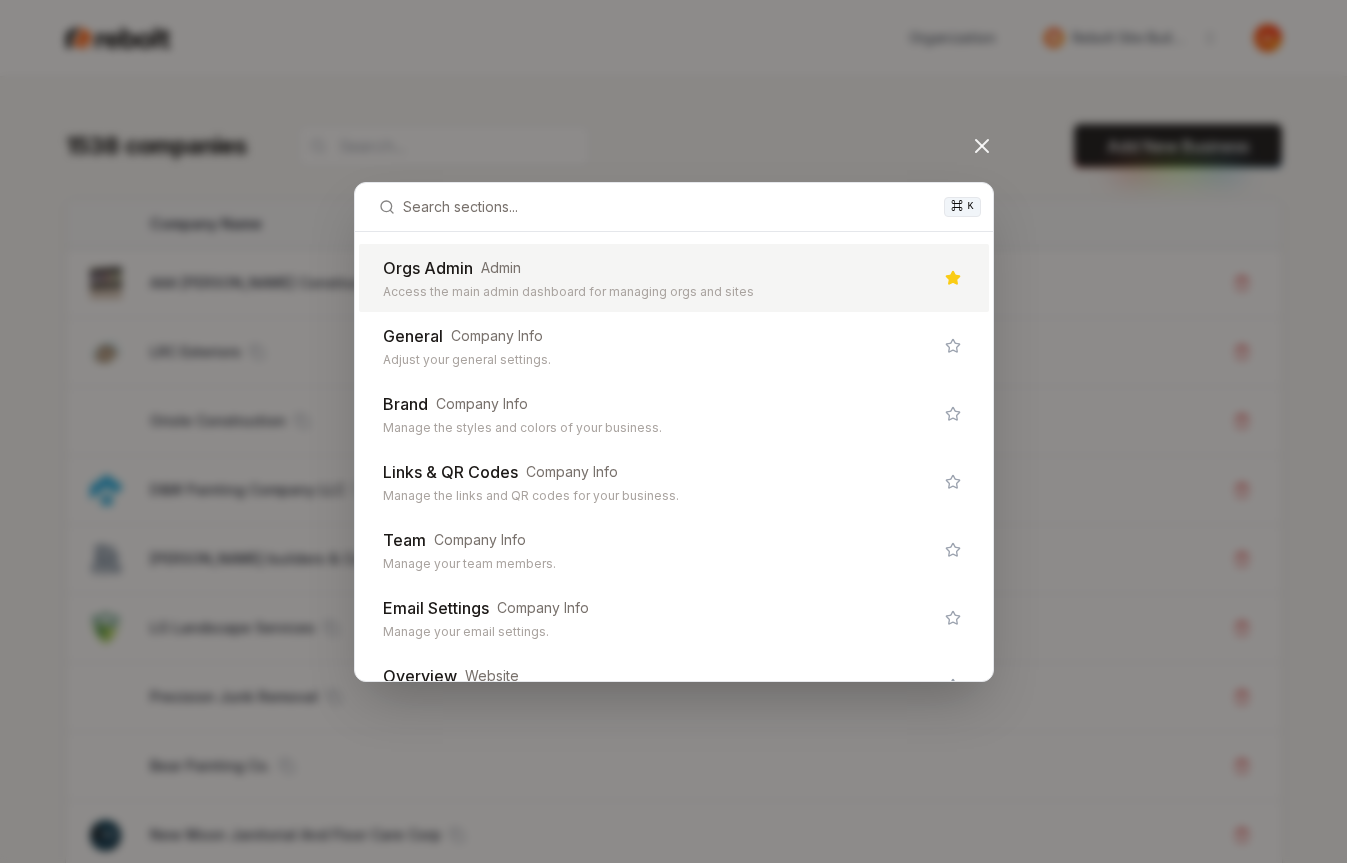 click on "Access the main admin dashboard for managing orgs and sites" at bounding box center [658, 292] 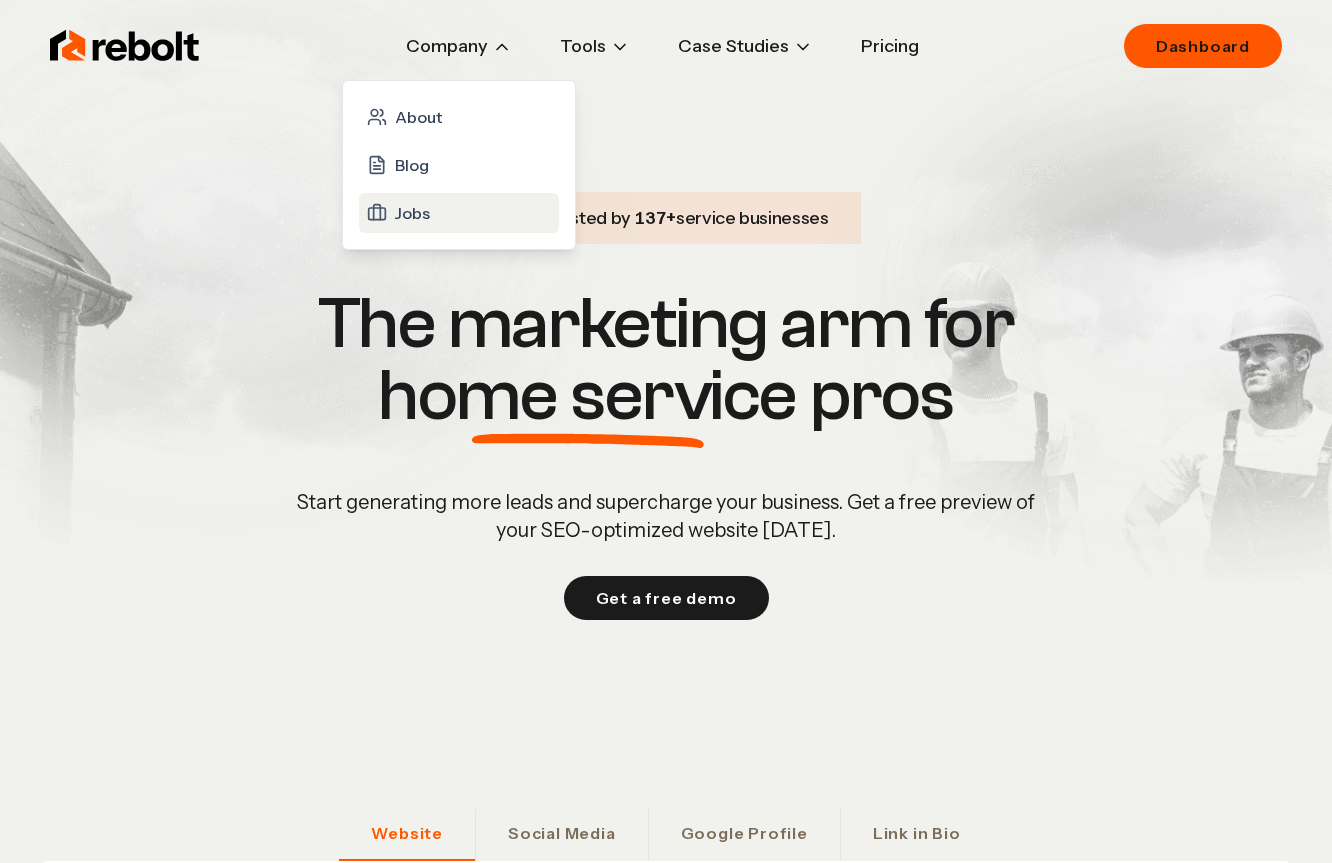 scroll, scrollTop: 0, scrollLeft: 0, axis: both 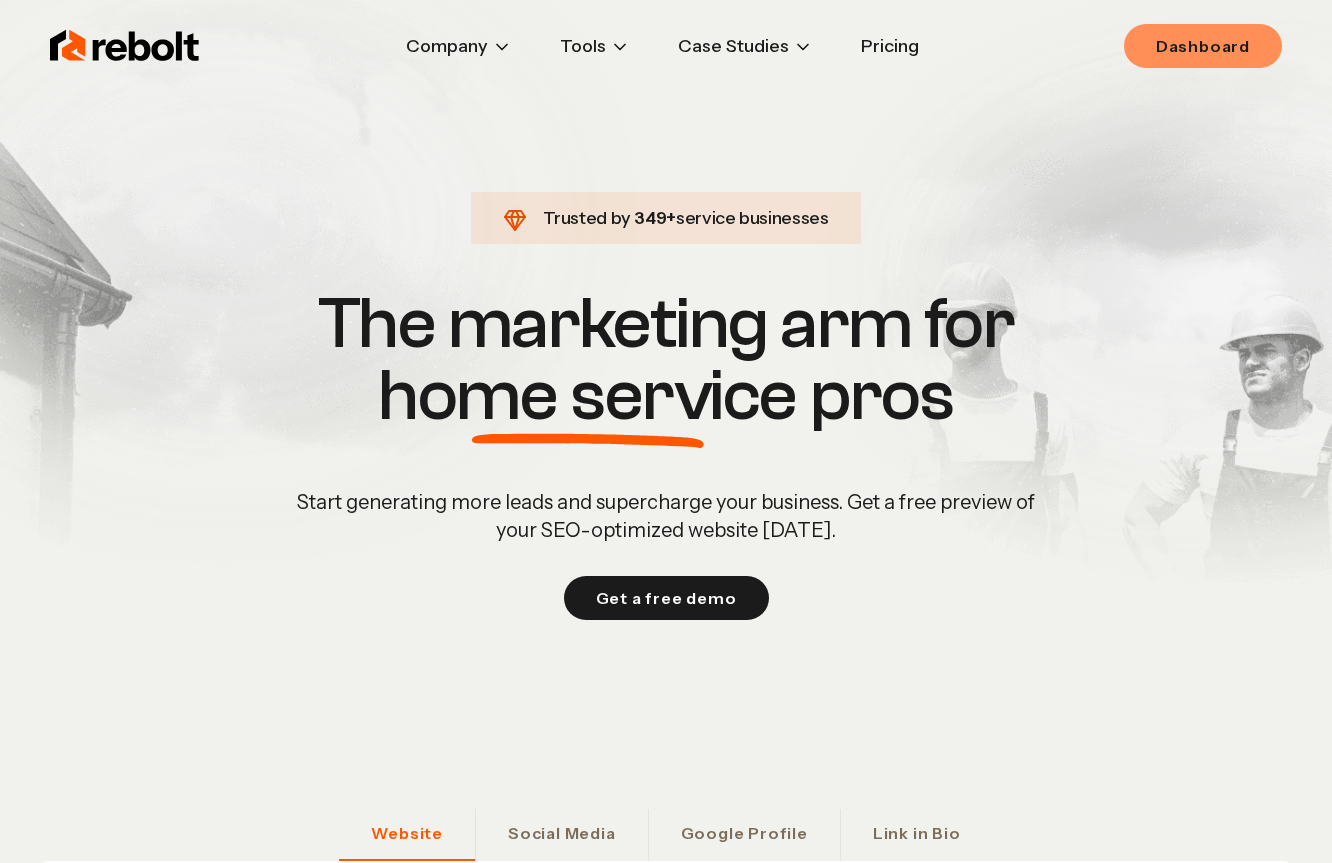 click on "Dashboard" at bounding box center [1203, 46] 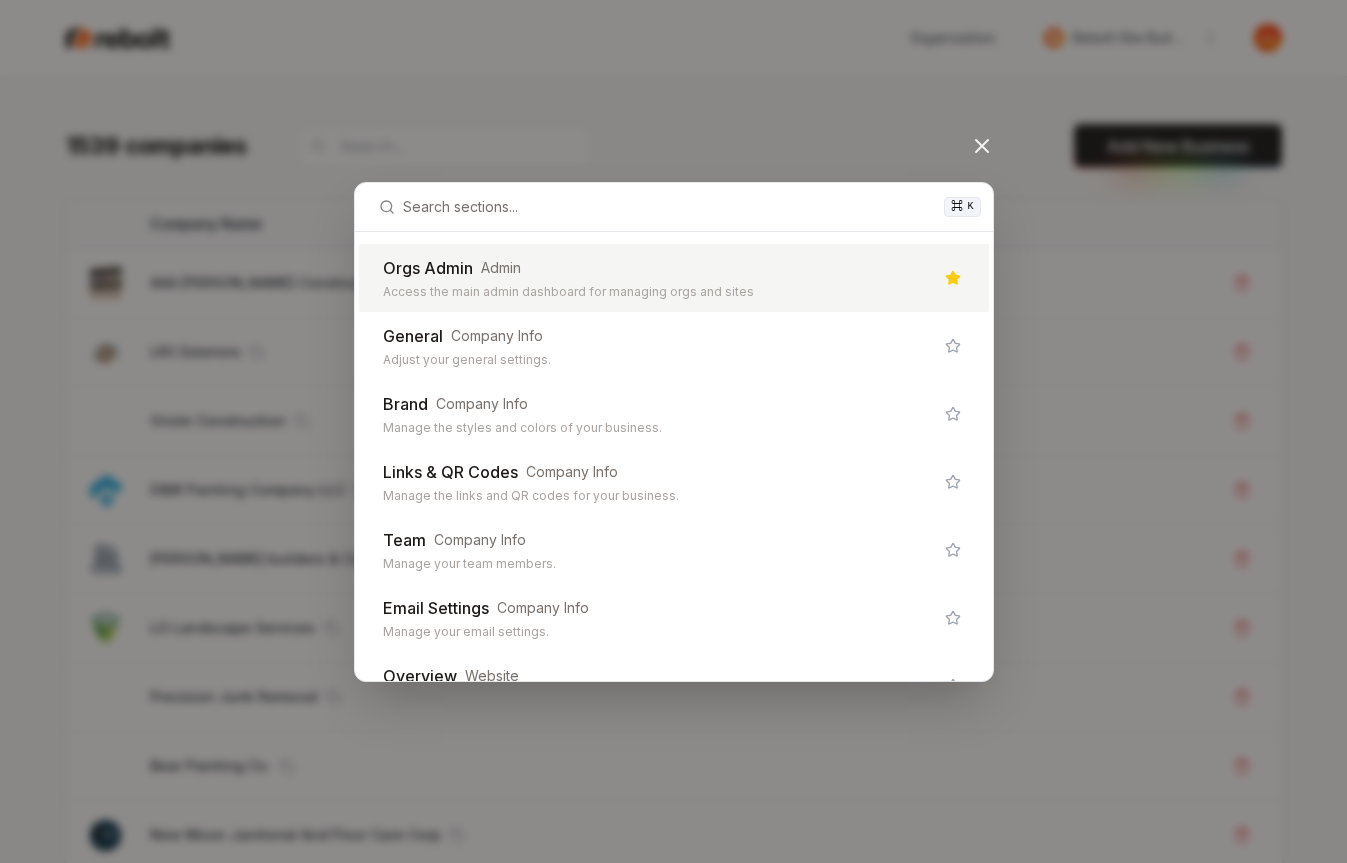 click on "Orgs Admin  Admin" at bounding box center (658, 268) 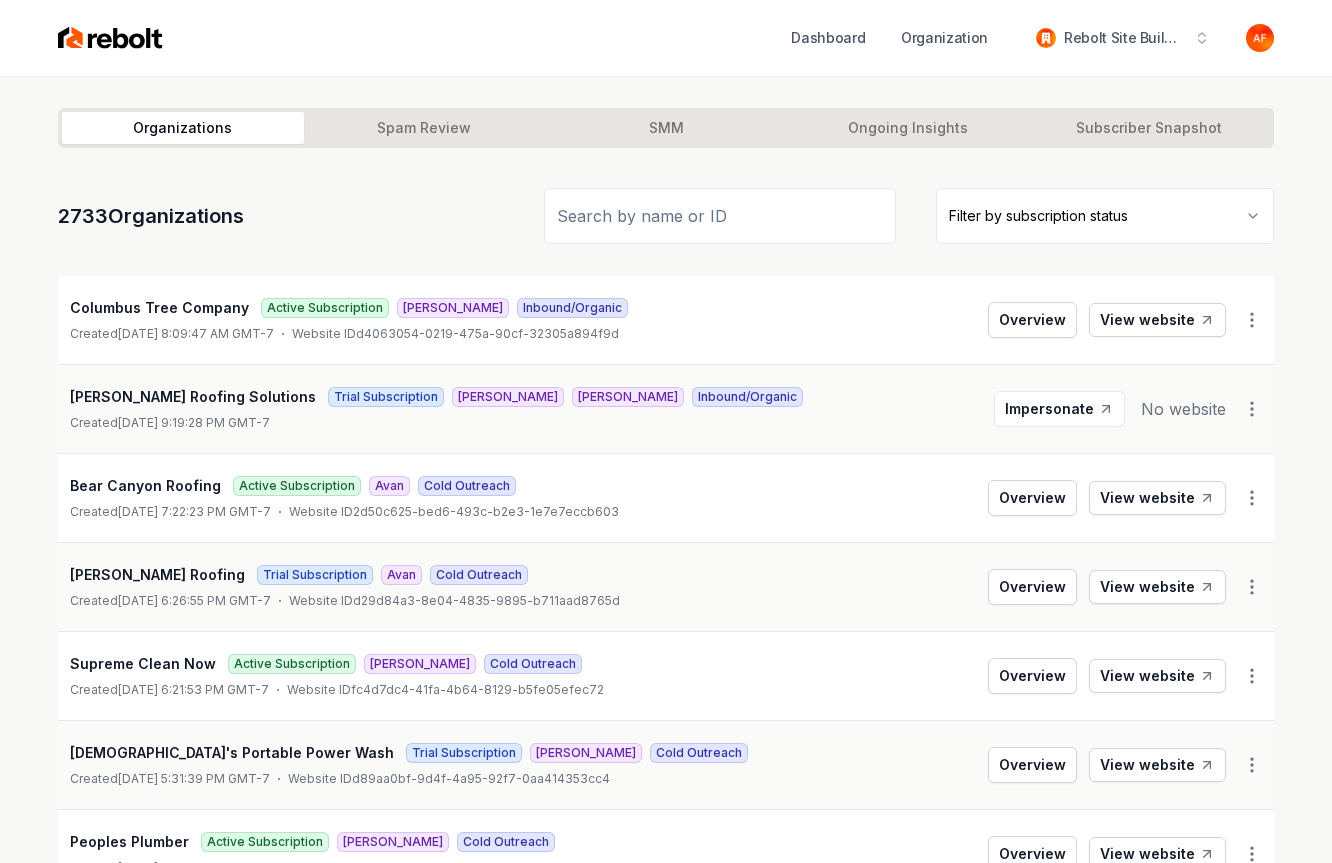 click on "Active Subscription" at bounding box center (325, 308) 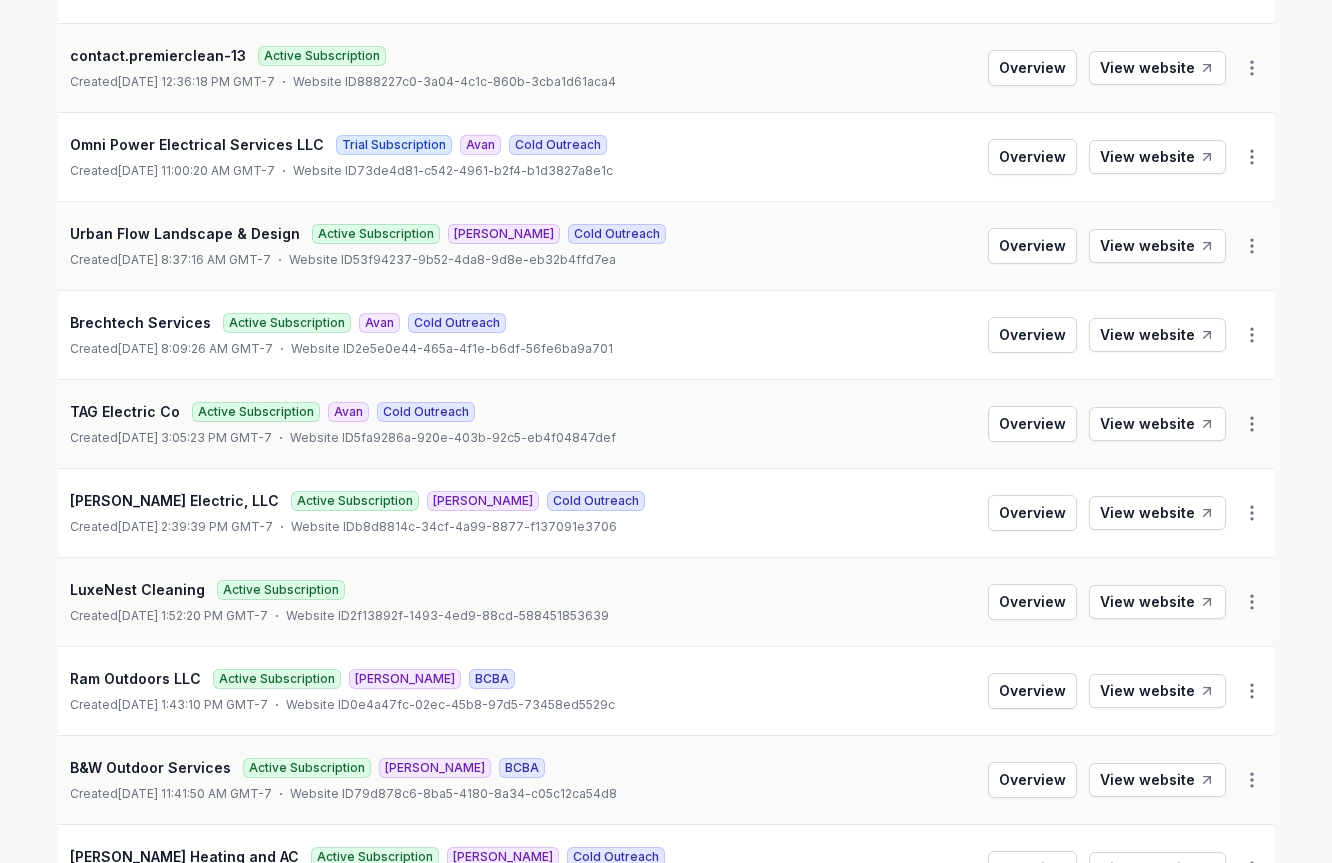 scroll, scrollTop: 1959, scrollLeft: 0, axis: vertical 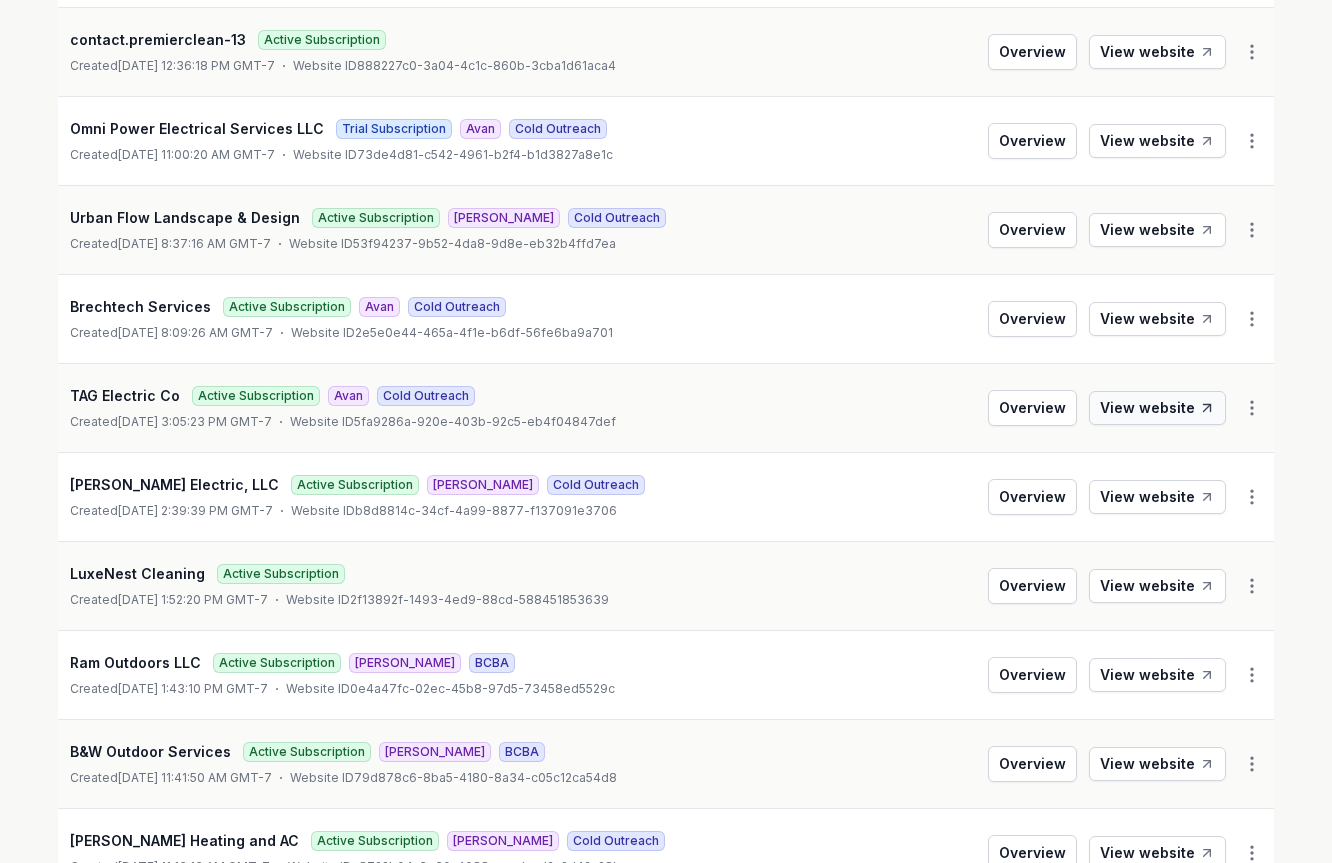 click on "View website" at bounding box center [1157, 408] 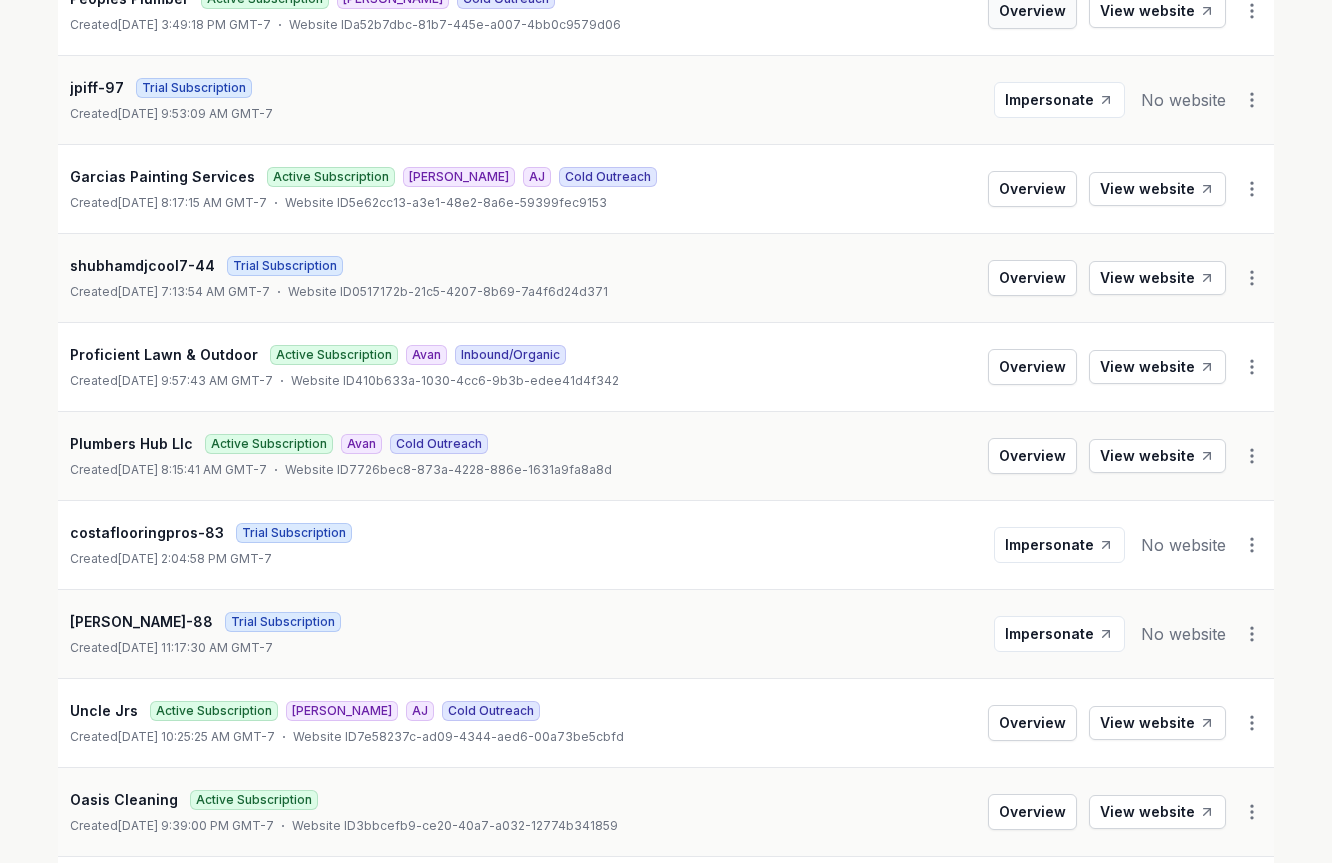 scroll, scrollTop: 838, scrollLeft: 0, axis: vertical 